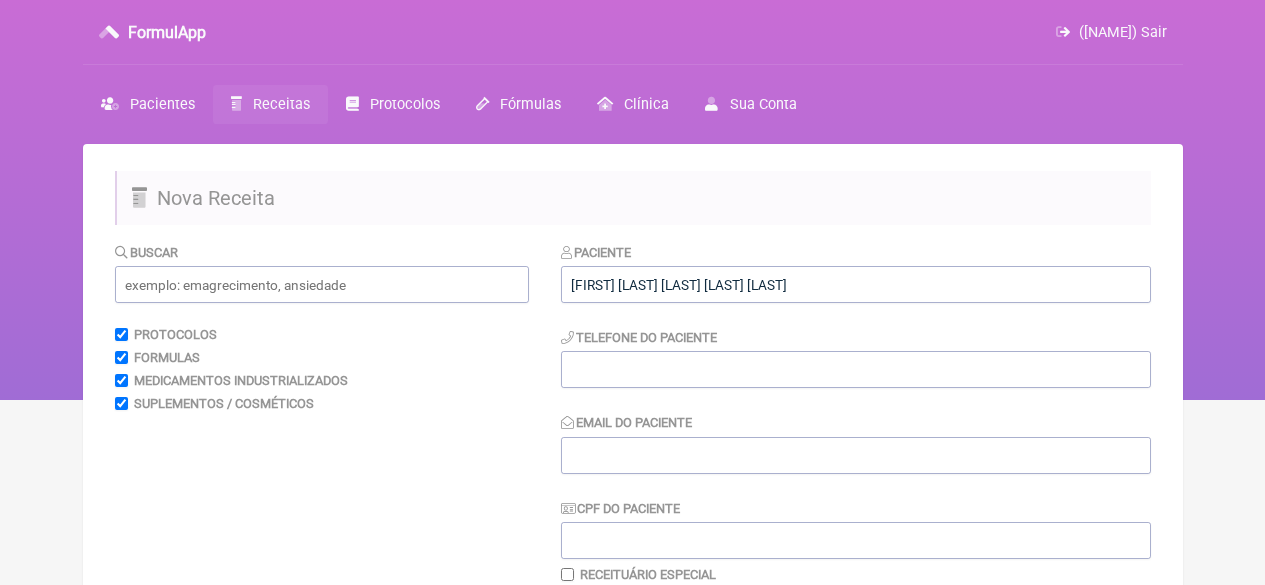 scroll, scrollTop: 0, scrollLeft: 0, axis: both 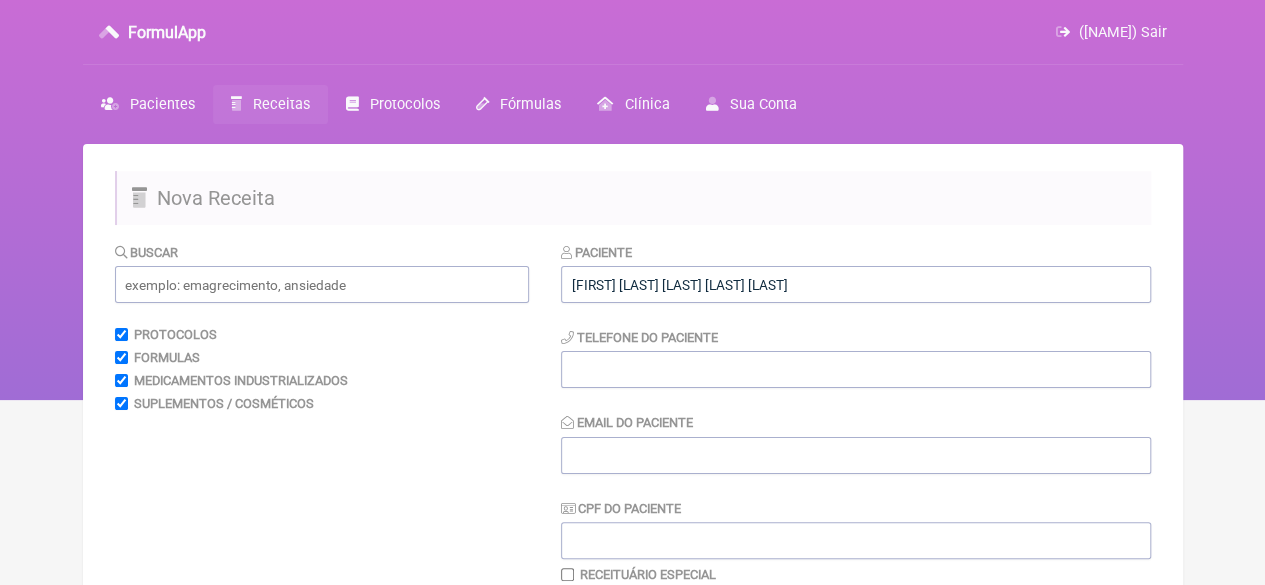 type on "[FIRST] [LAST] [LAST] [LAST] [LAST]" 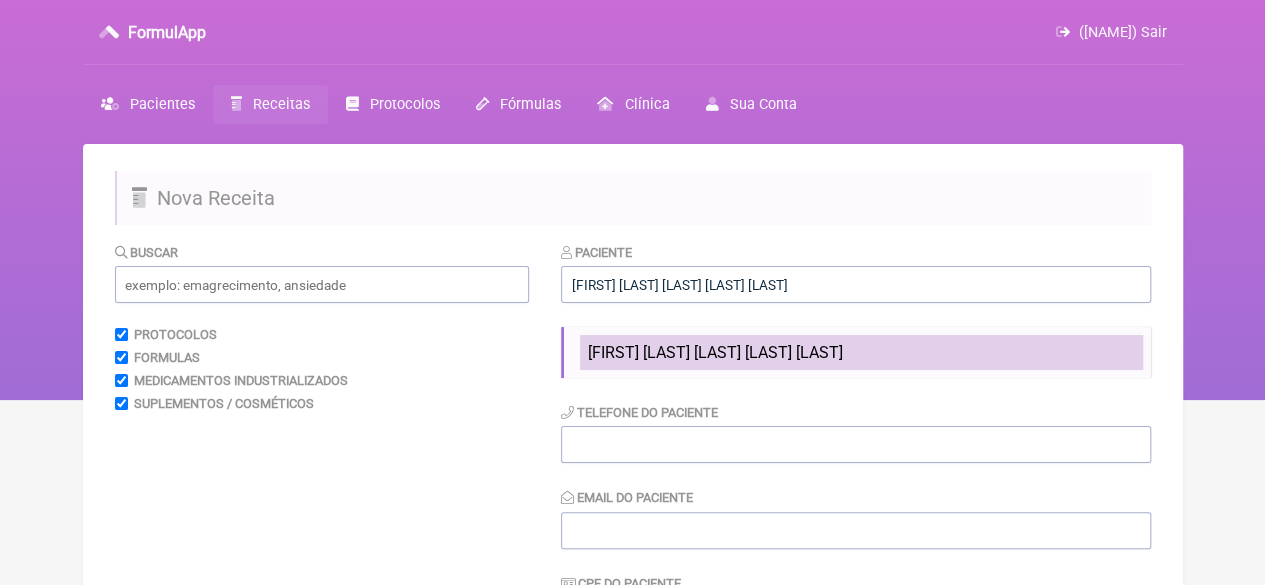 click on "[FIRST] [LAST] [LAST] [LAST] [LAST]" at bounding box center (715, 352) 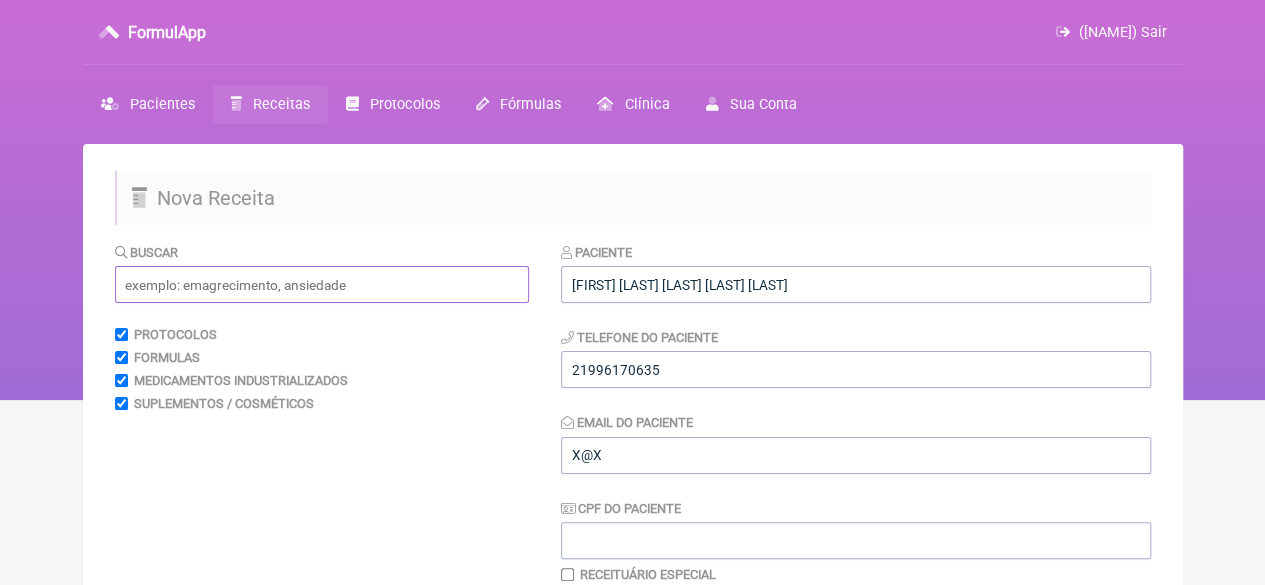 click at bounding box center [322, 284] 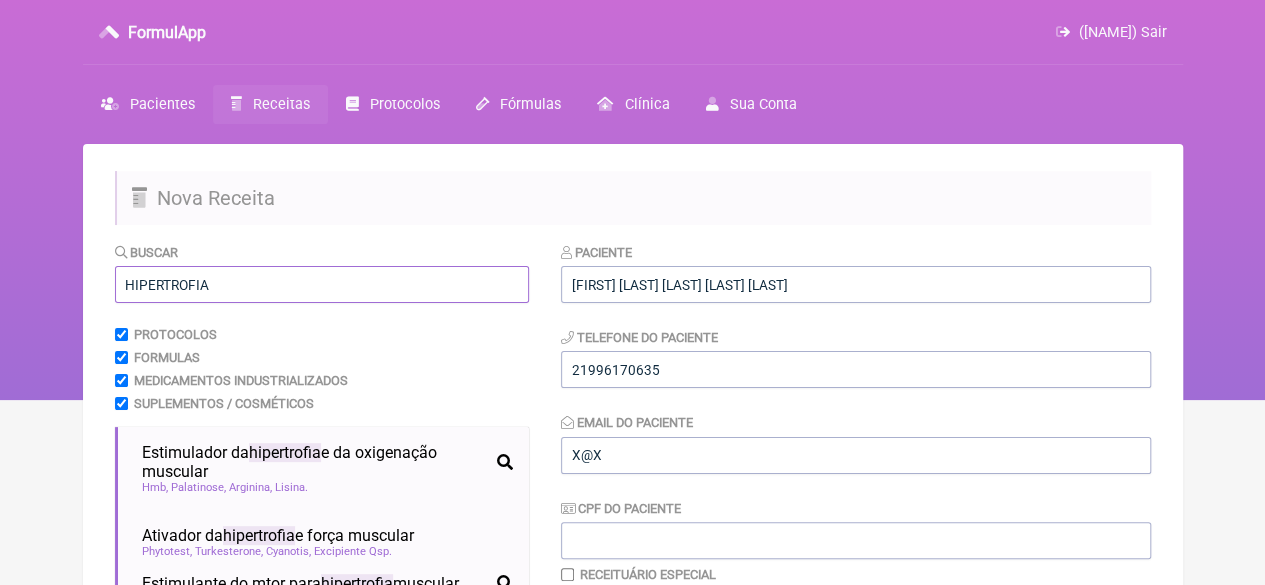 scroll, scrollTop: 100, scrollLeft: 0, axis: vertical 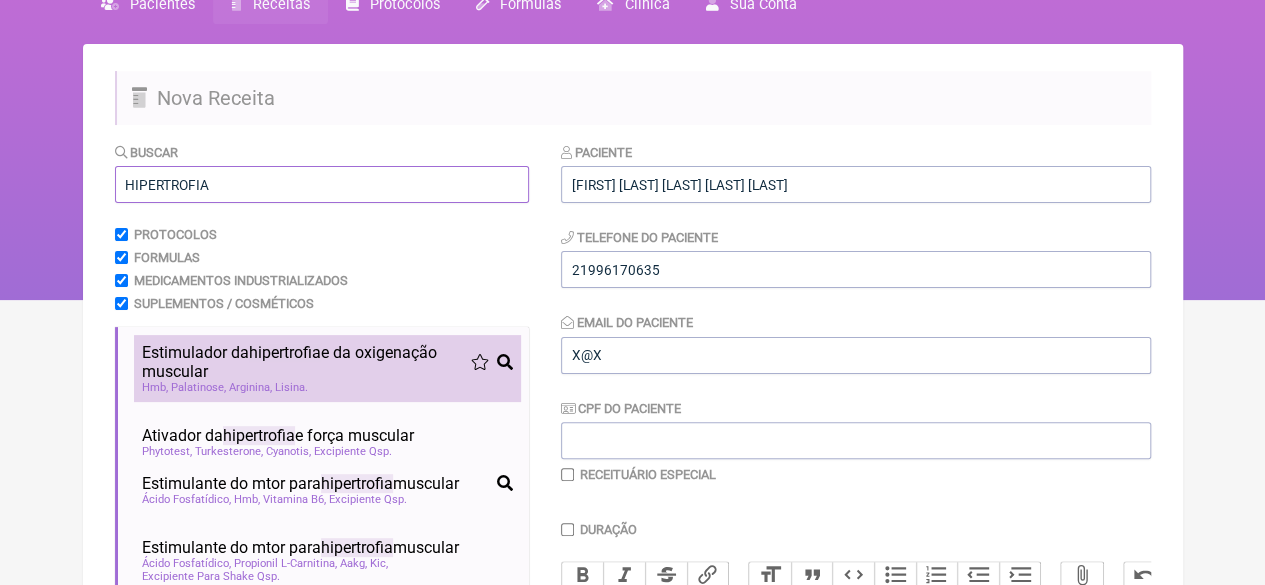 type on "HIPERTROFIA" 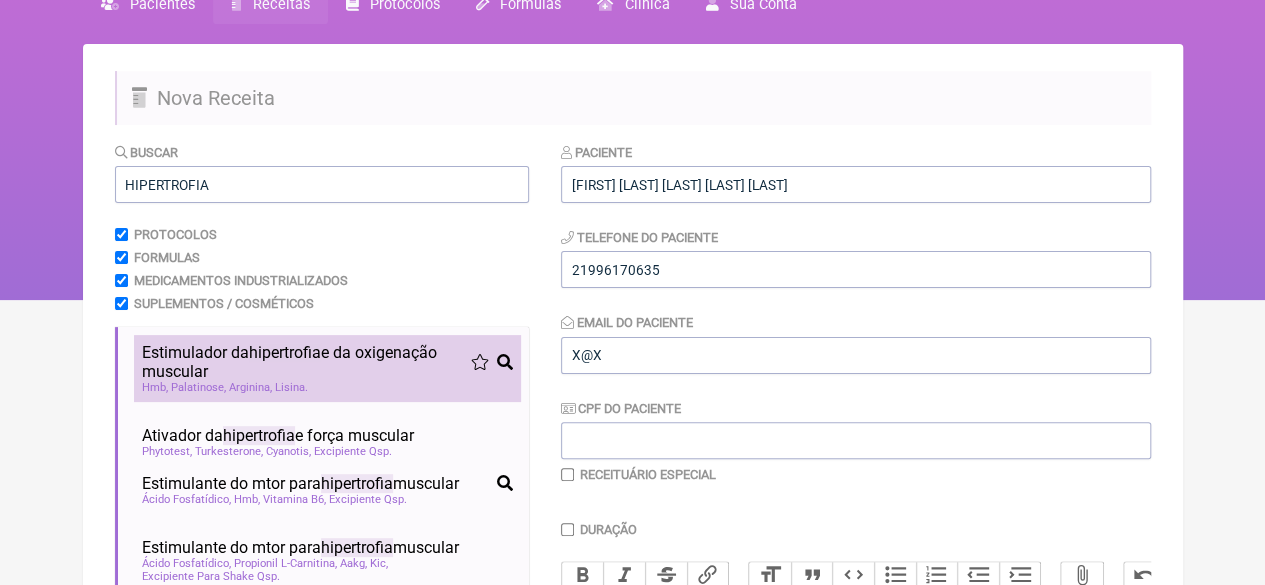 click on "hipertrofia" at bounding box center (285, 352) 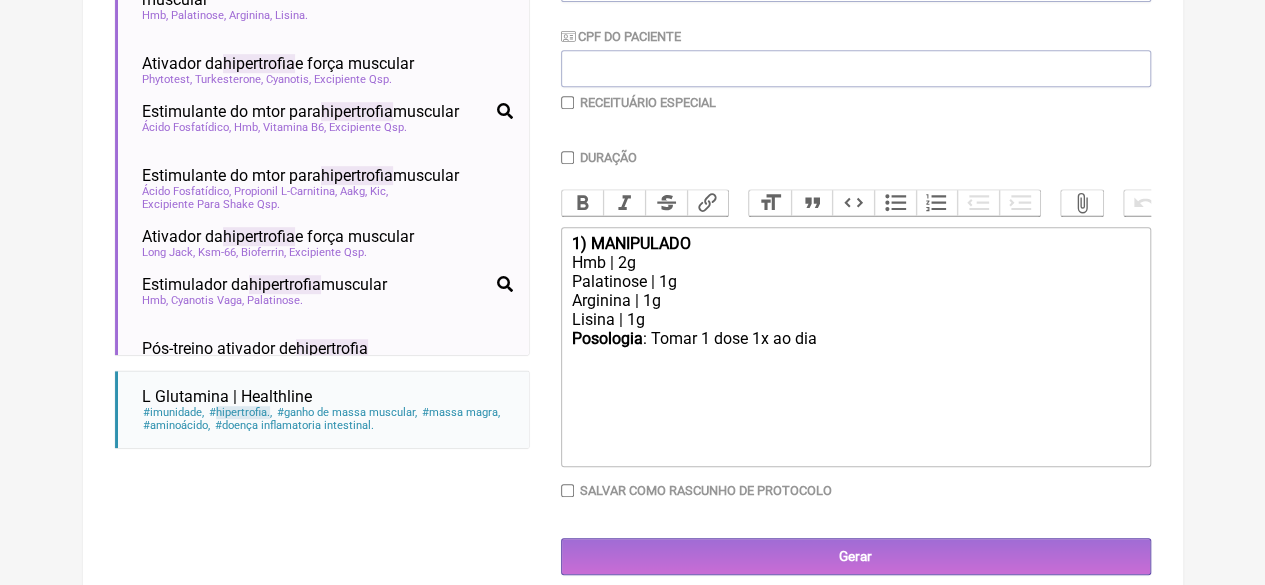 scroll, scrollTop: 510, scrollLeft: 0, axis: vertical 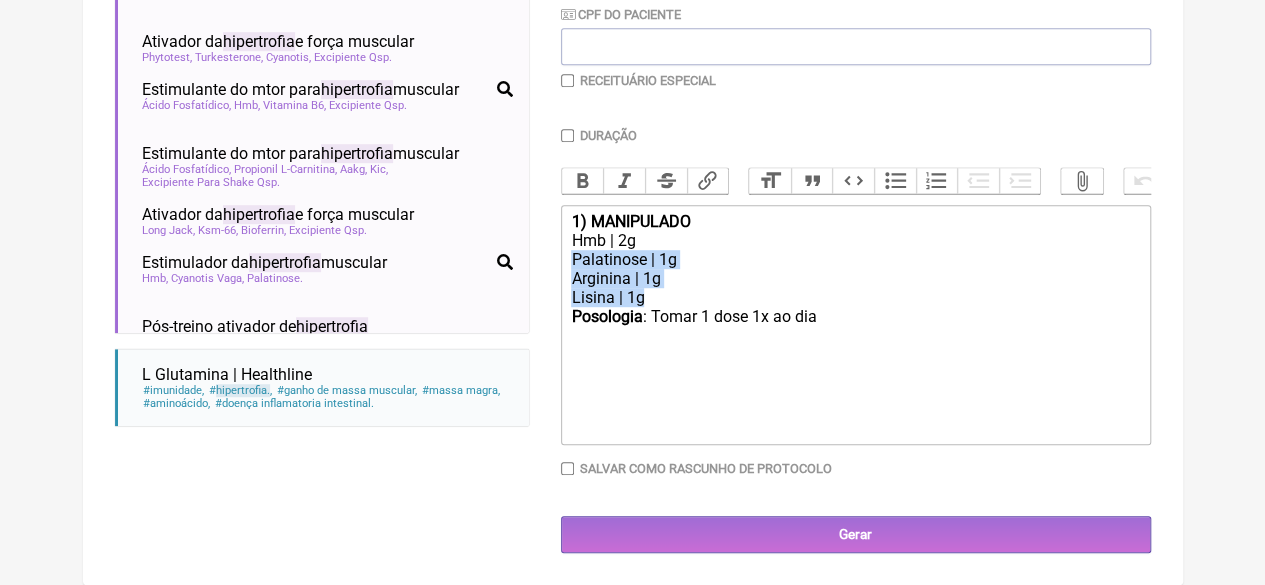 drag, startPoint x: 659, startPoint y: 295, endPoint x: 571, endPoint y: 256, distance: 96.25487 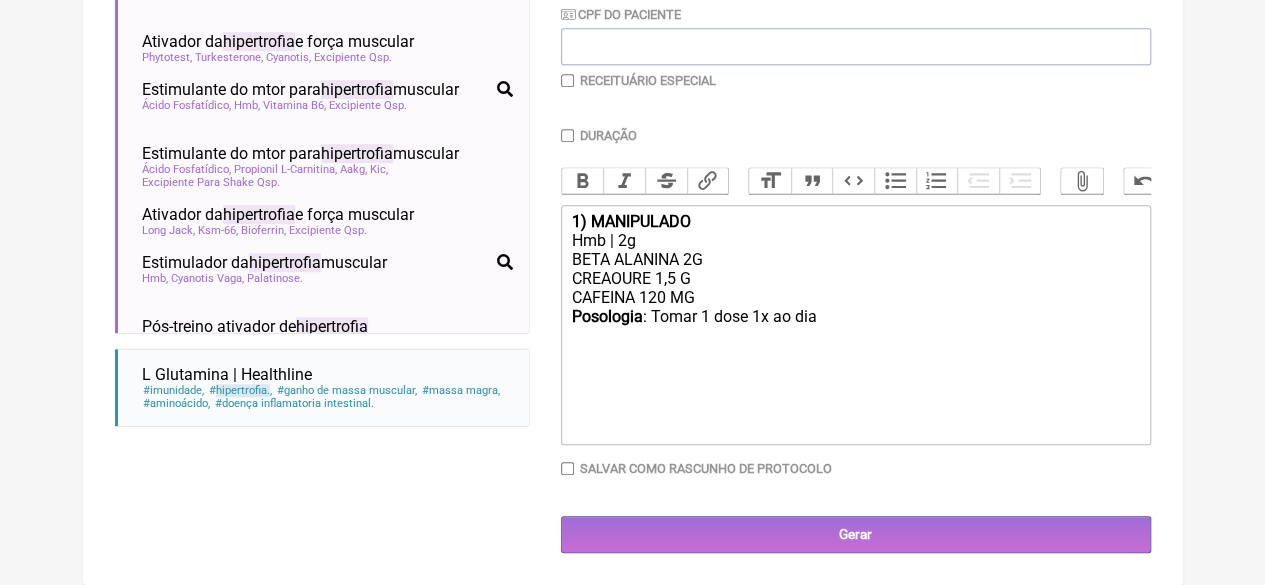 click on "Posologia : Tomar 1 dose 1x ao dia ㅤ" at bounding box center (855, 327) 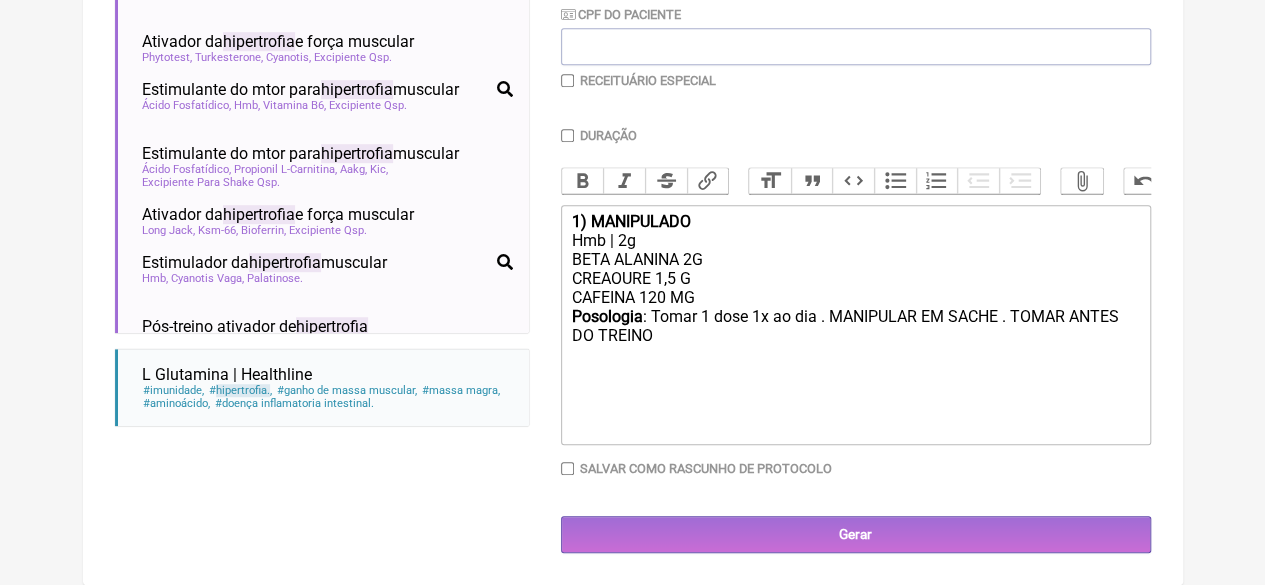 type on "<div><strong>1) MANIPULADO</strong></div><div>Hmb | 2g</div><div>BETA ALANINA 2G<br>CREAOURE 1,5 G&nbsp;<br>CAFEINA 120 MG&nbsp;</div><div><strong>Posologia</strong>: Tomar 1 dose 1x ao dia . MANIPULAR EM SACHE . TOMAR ANTES DO TREINO ㅤ<br><br></div>" 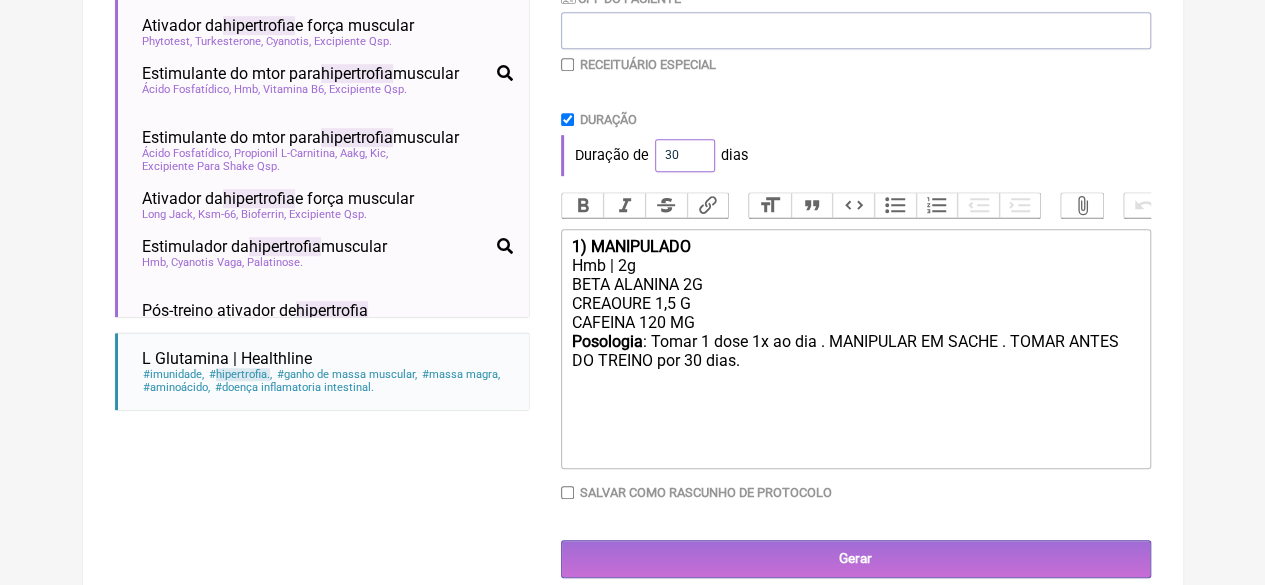 drag, startPoint x: 685, startPoint y: 155, endPoint x: 636, endPoint y: 157, distance: 49.0408 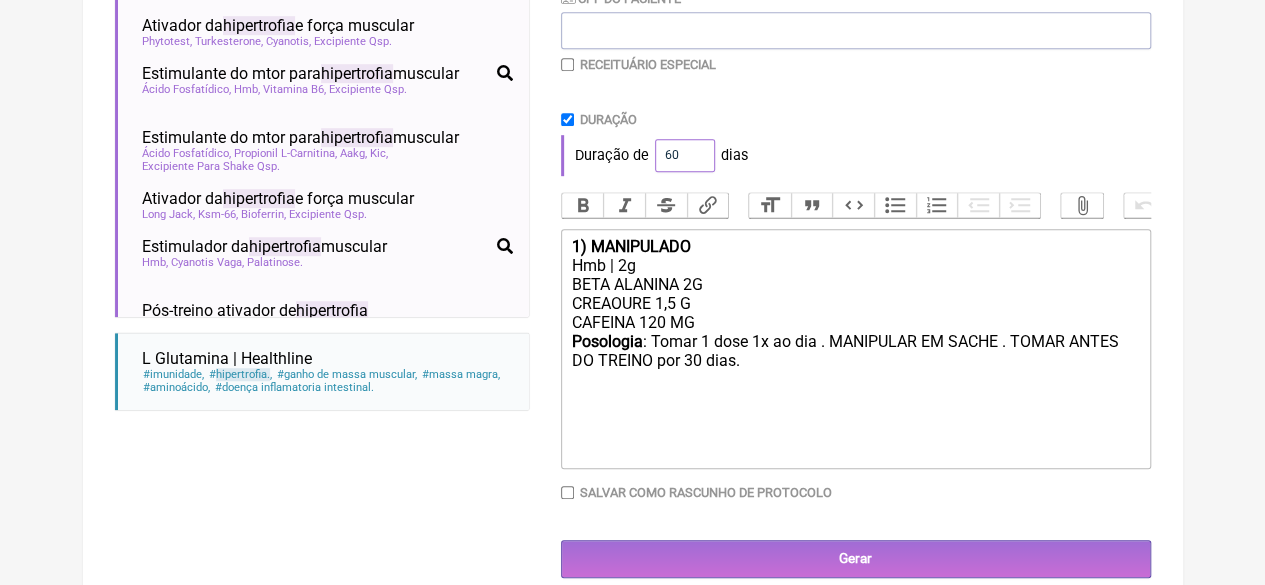 type on "60" 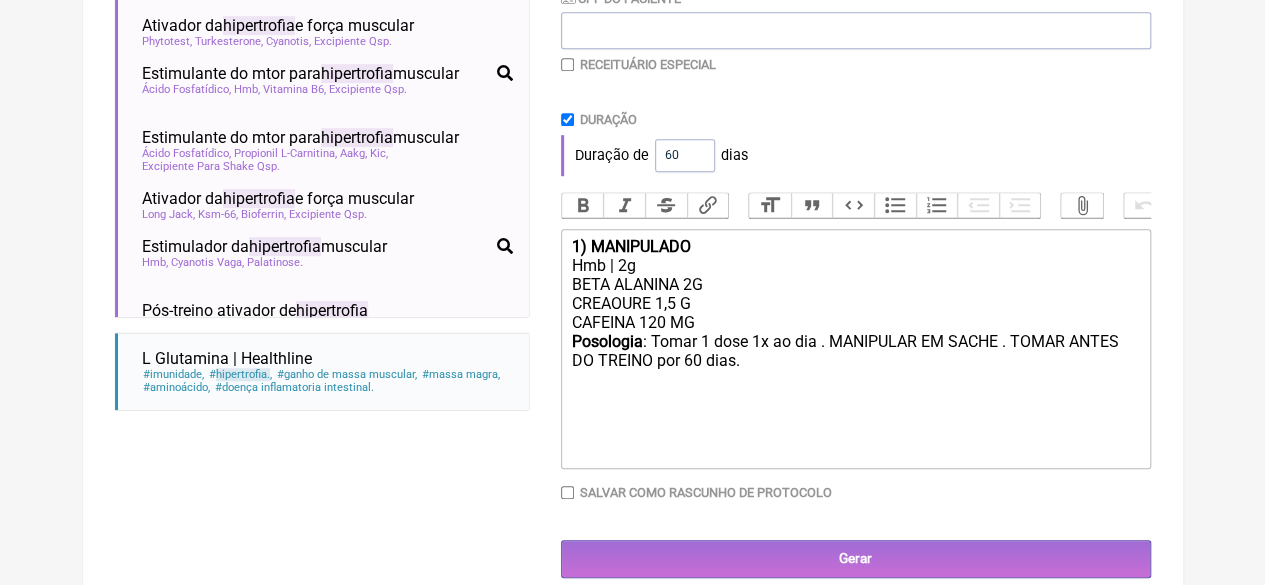 click on "Duração de
60
dias" at bounding box center (856, 155) 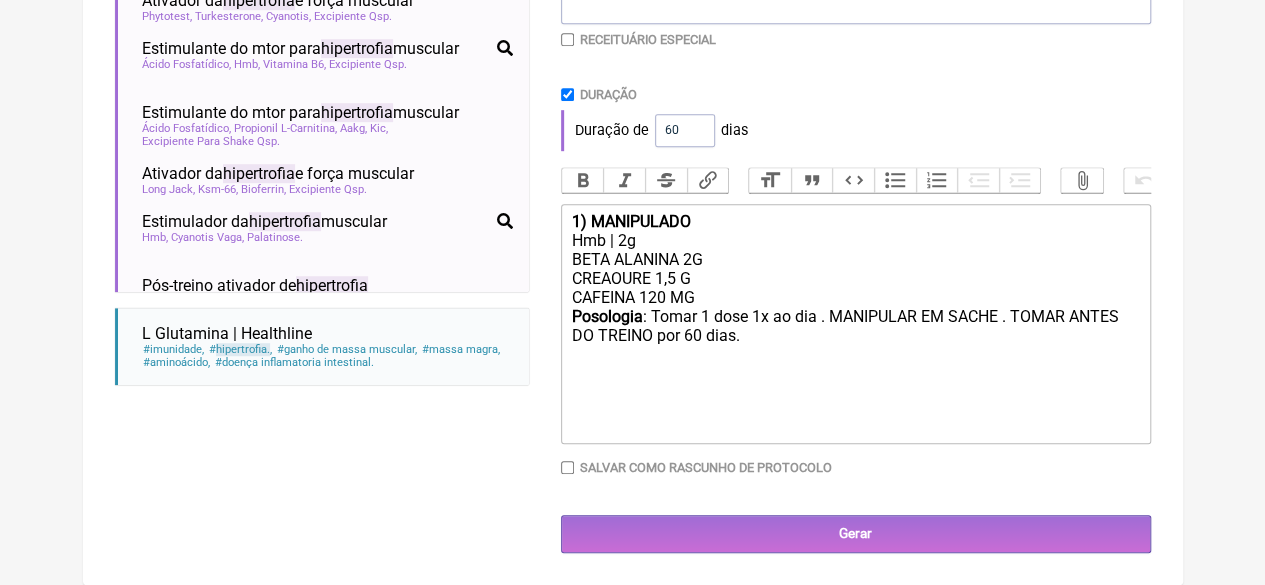 scroll, scrollTop: 551, scrollLeft: 0, axis: vertical 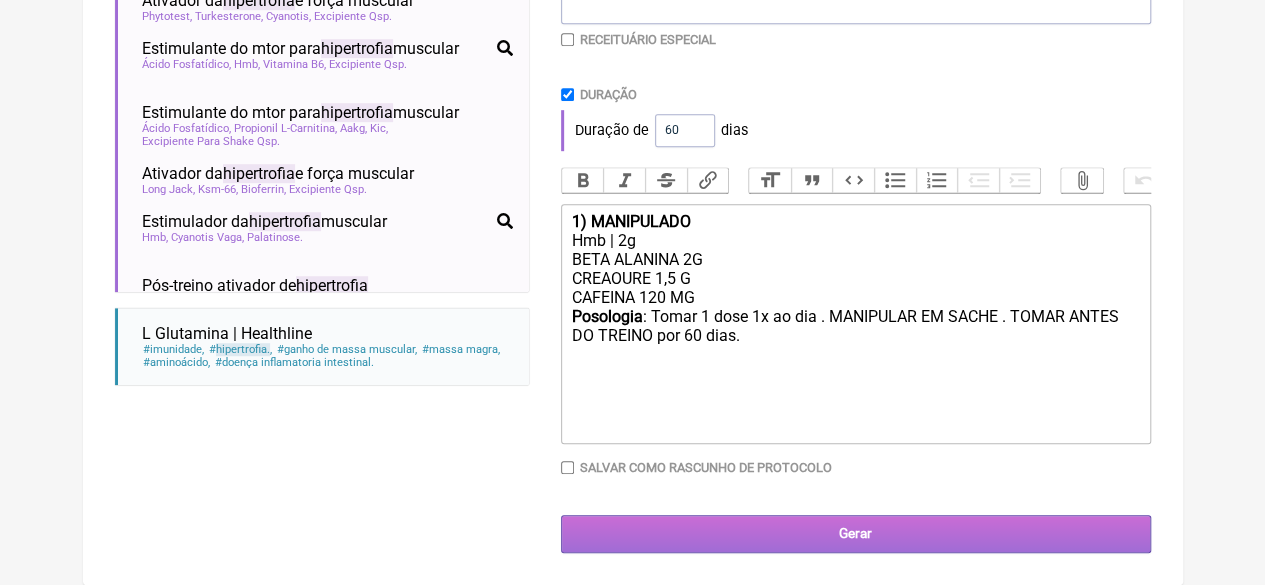 click on "Gerar" at bounding box center (856, 533) 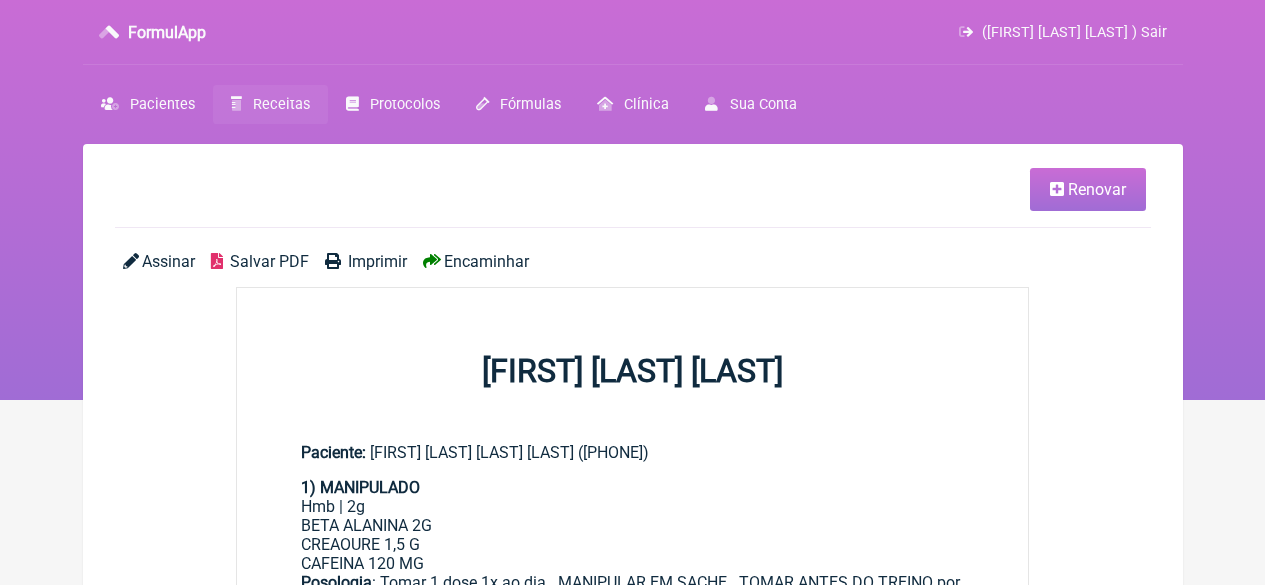 scroll, scrollTop: 0, scrollLeft: 0, axis: both 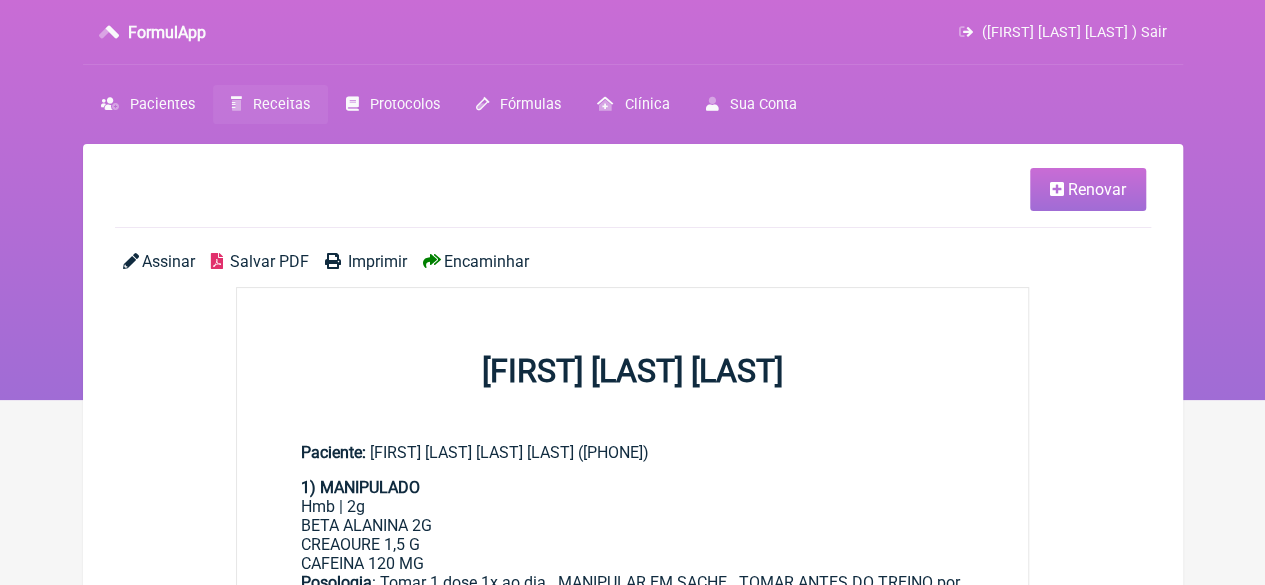 click on "Imprimir" at bounding box center (377, 261) 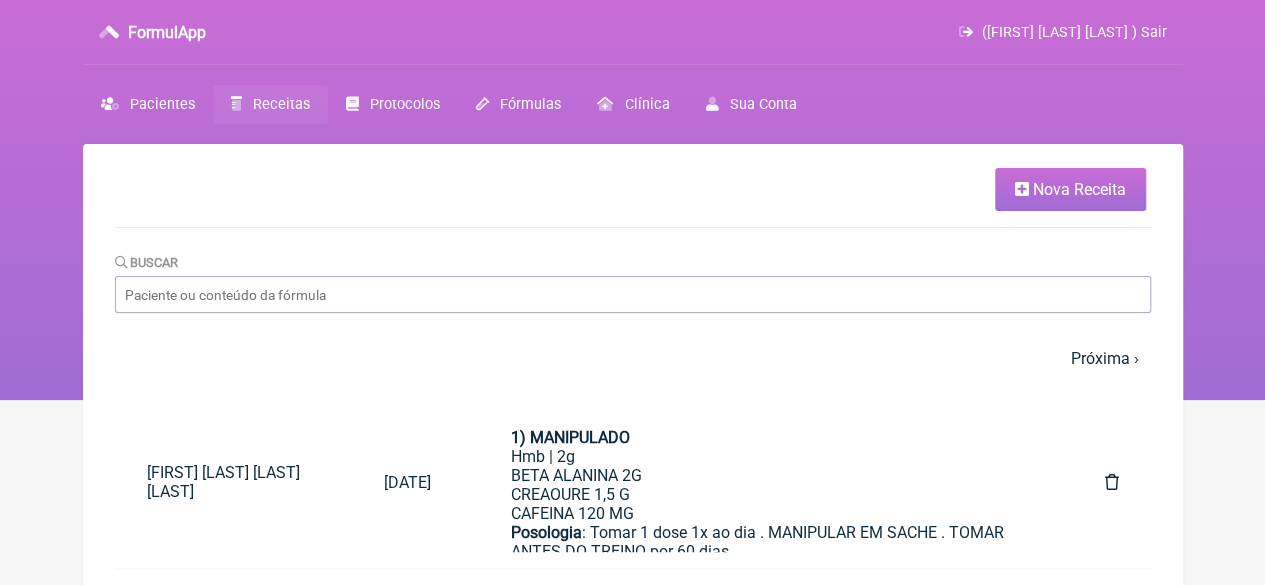 click on "Nova Receita" at bounding box center (1079, 189) 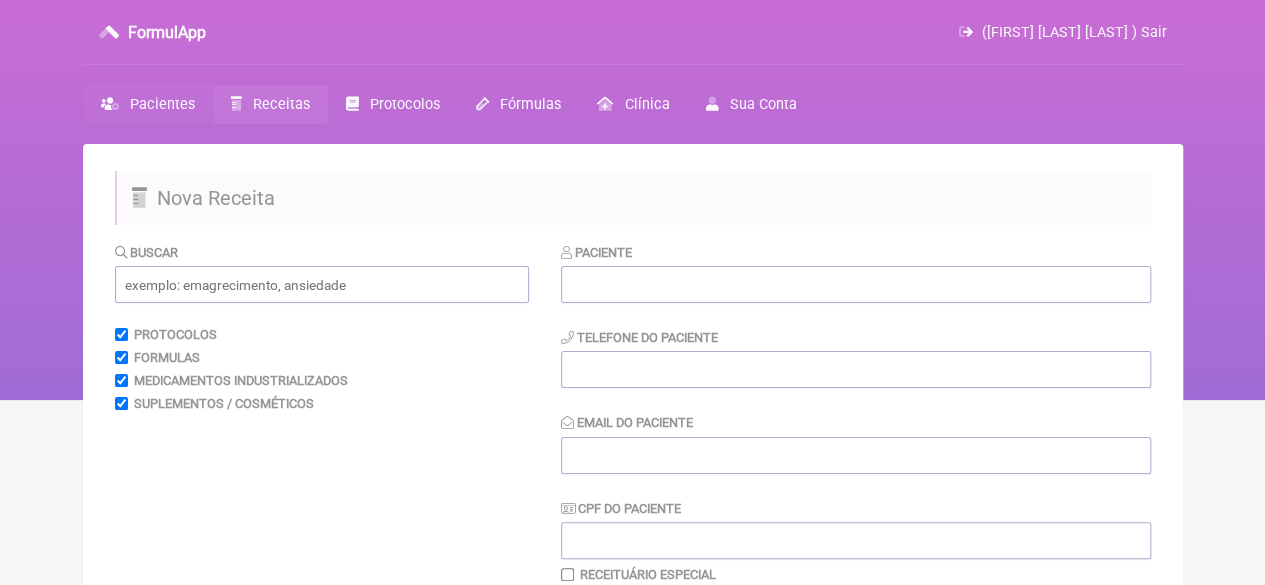 click on "Pacientes" at bounding box center [162, 104] 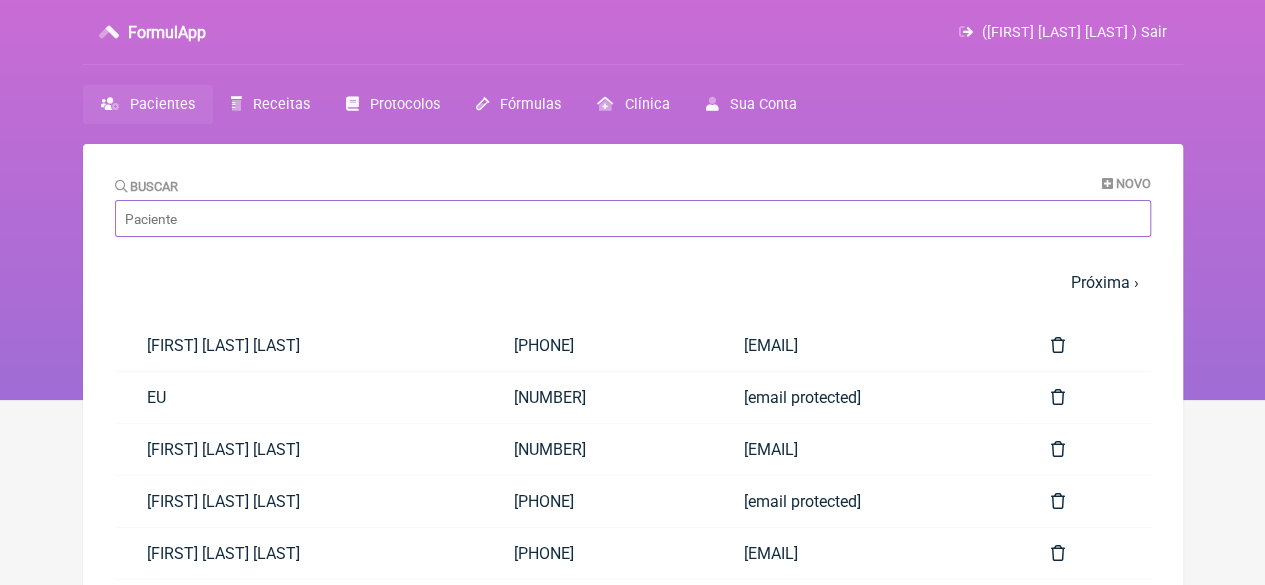 click on "Buscar" at bounding box center (633, 218) 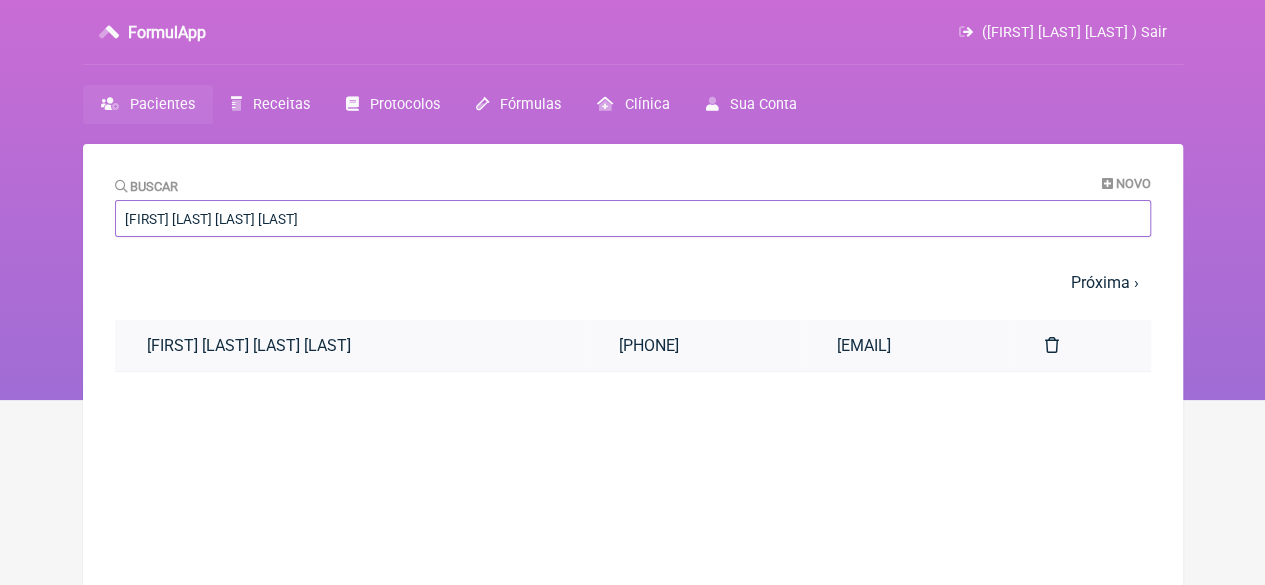 type on "ANDREIA DO NASCIMENTO ANTONIO DE TOLEDO" 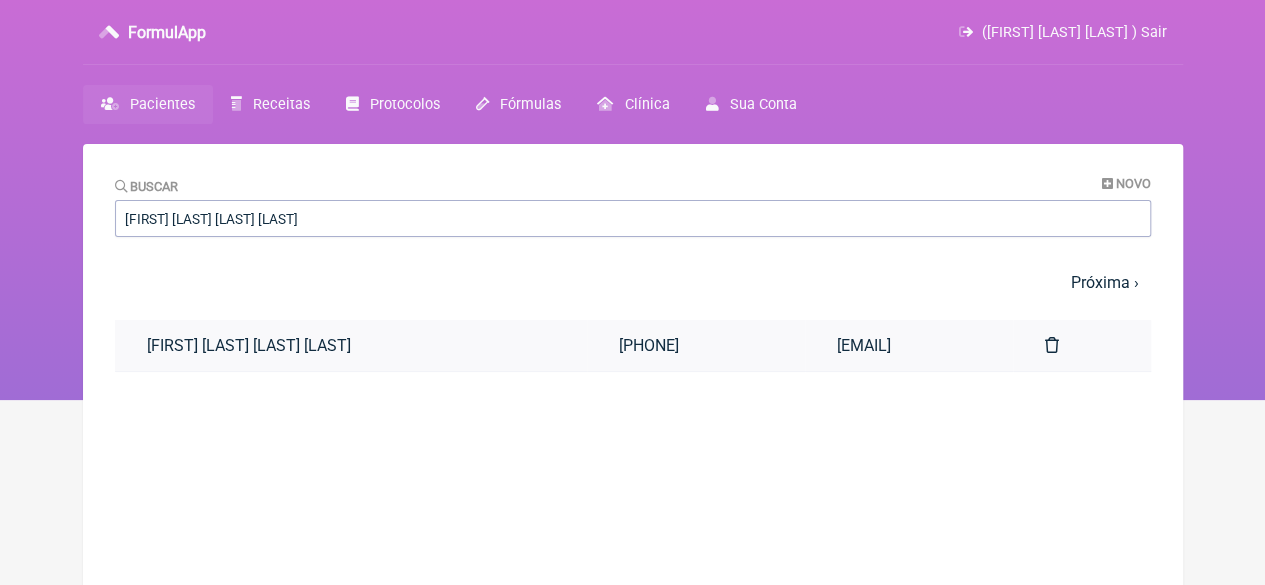 click on "ANDREIA DO NASCIMENTO ANTONIO DE  TOLEDO" at bounding box center [351, 345] 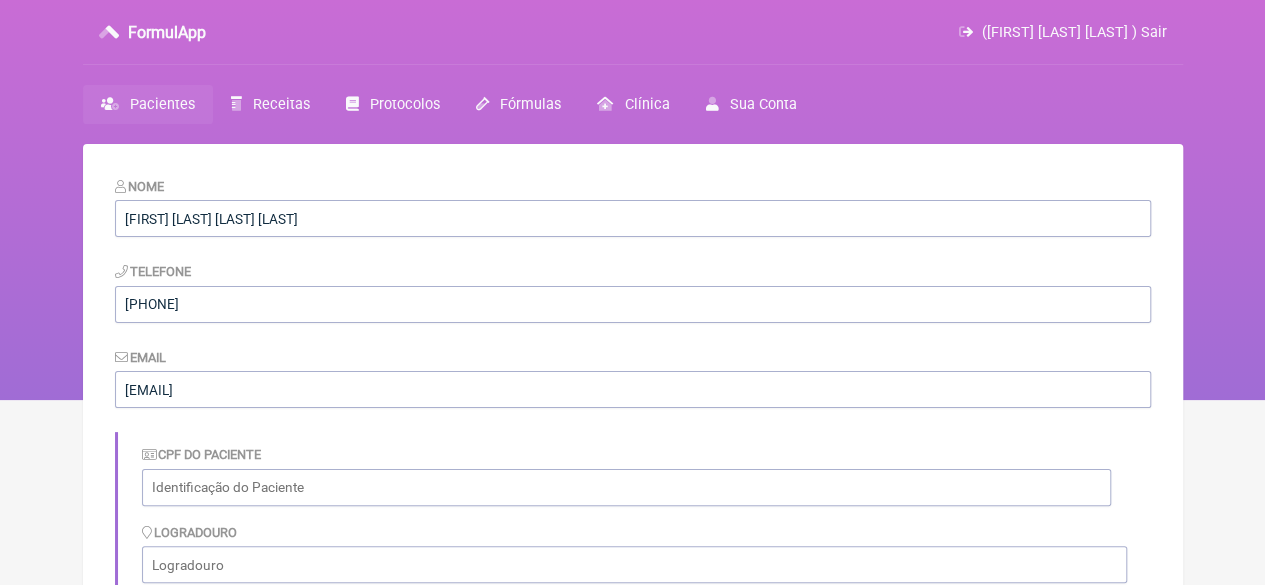 scroll, scrollTop: 300, scrollLeft: 0, axis: vertical 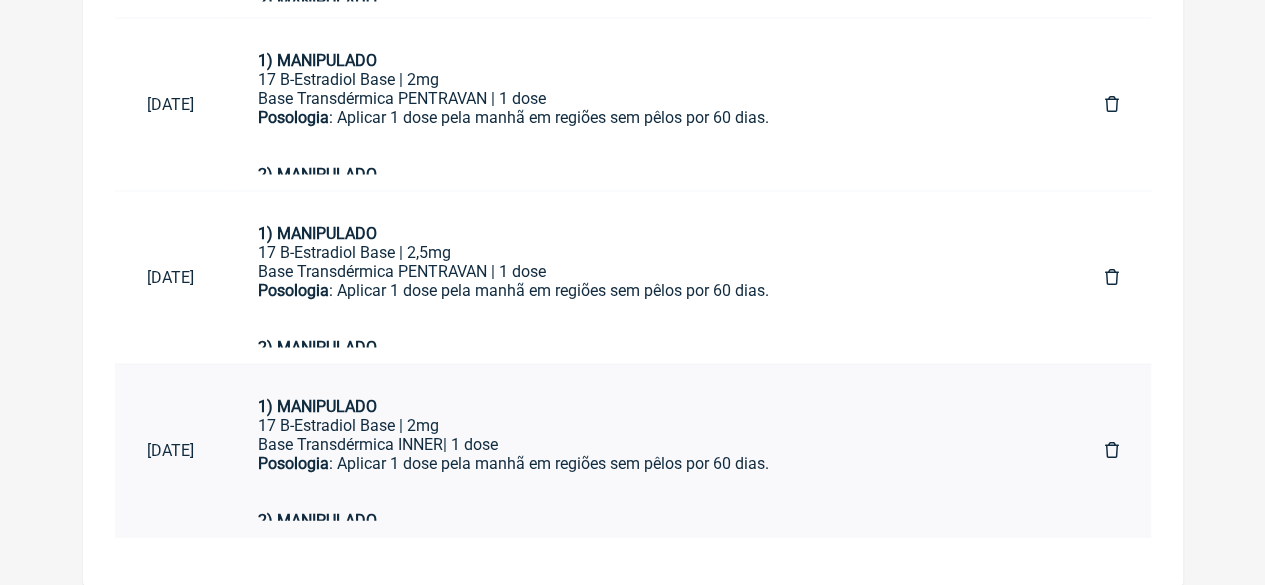 click on "Posologia : Aplicar 1 dose pela manhã em regiões sem pêlos por 60 dias." at bounding box center [649, 482] 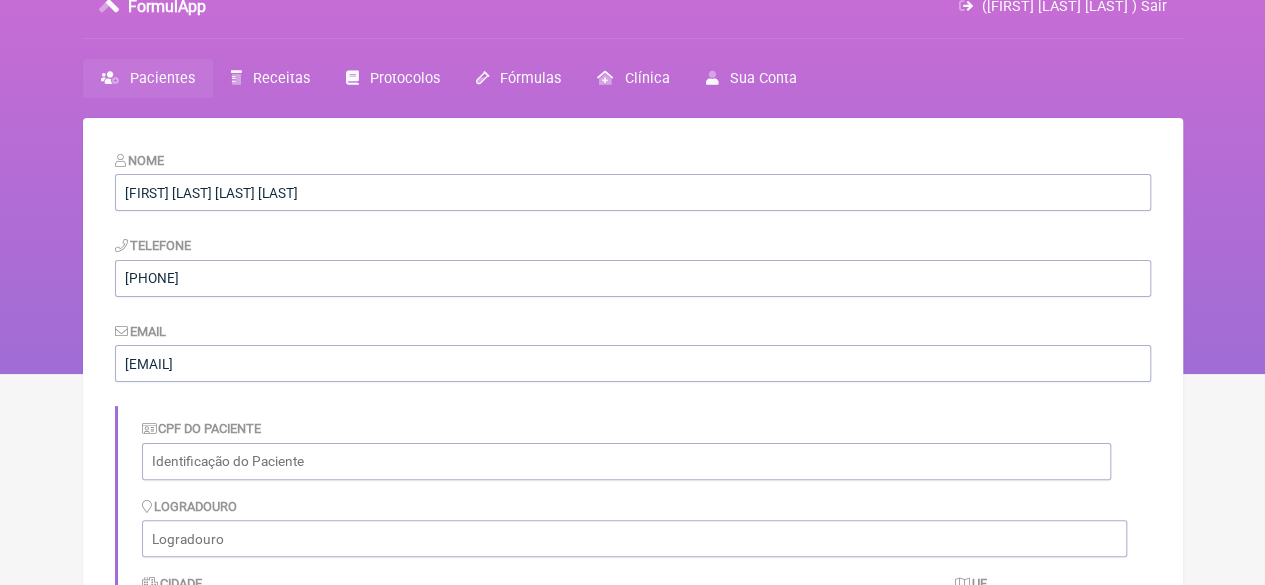 scroll, scrollTop: 0, scrollLeft: 0, axis: both 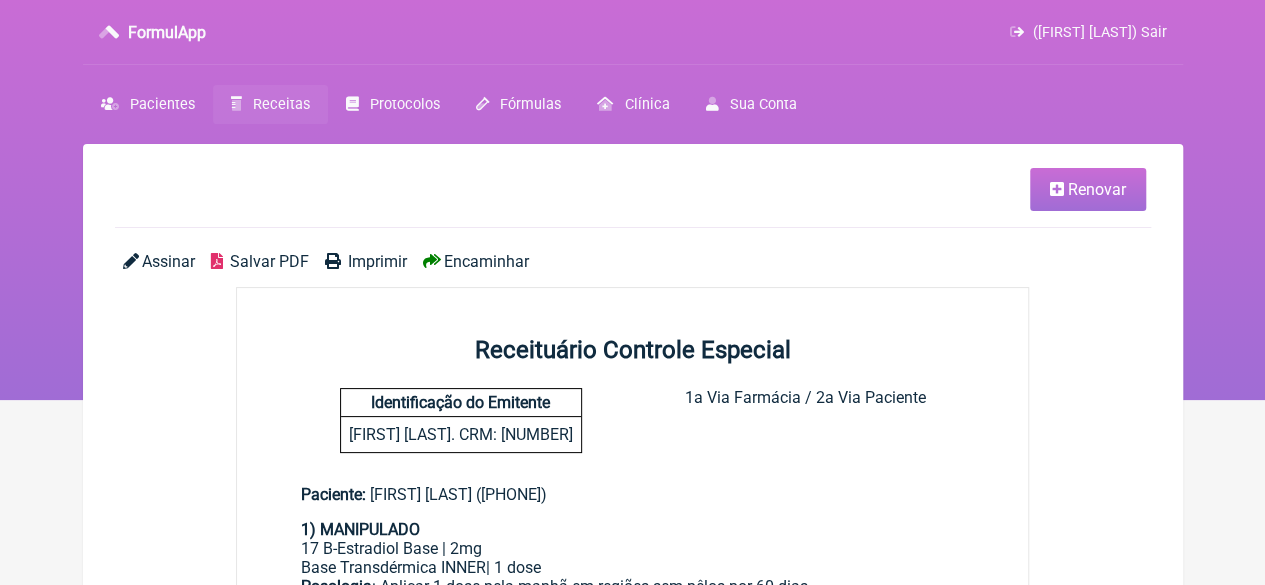 click at bounding box center [1057, 189] 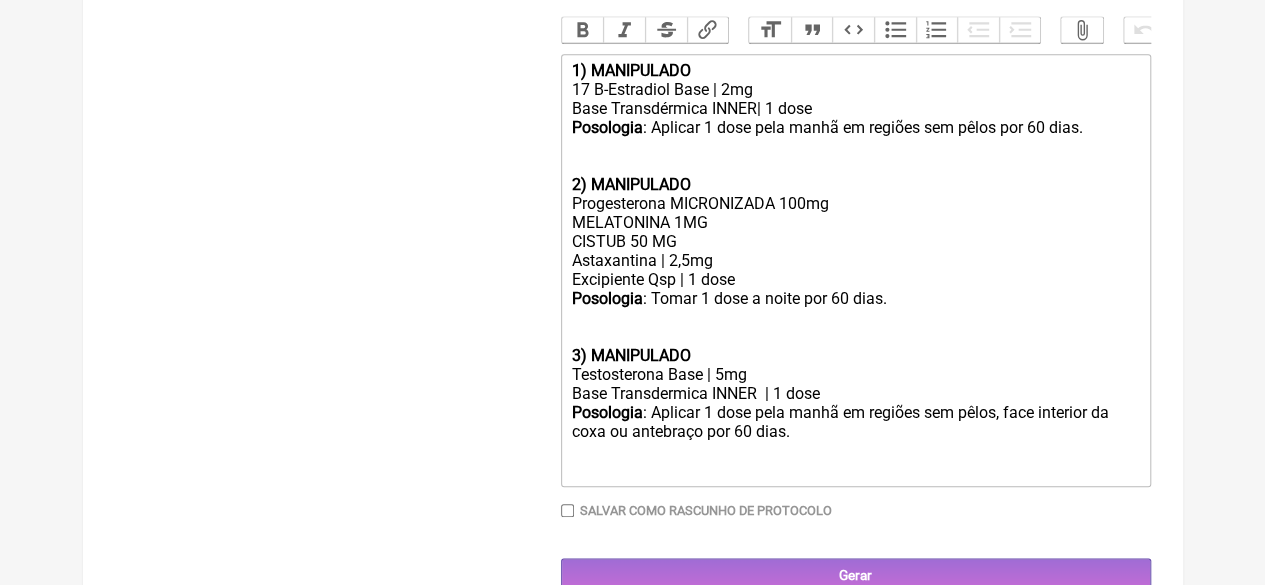 scroll, scrollTop: 900, scrollLeft: 0, axis: vertical 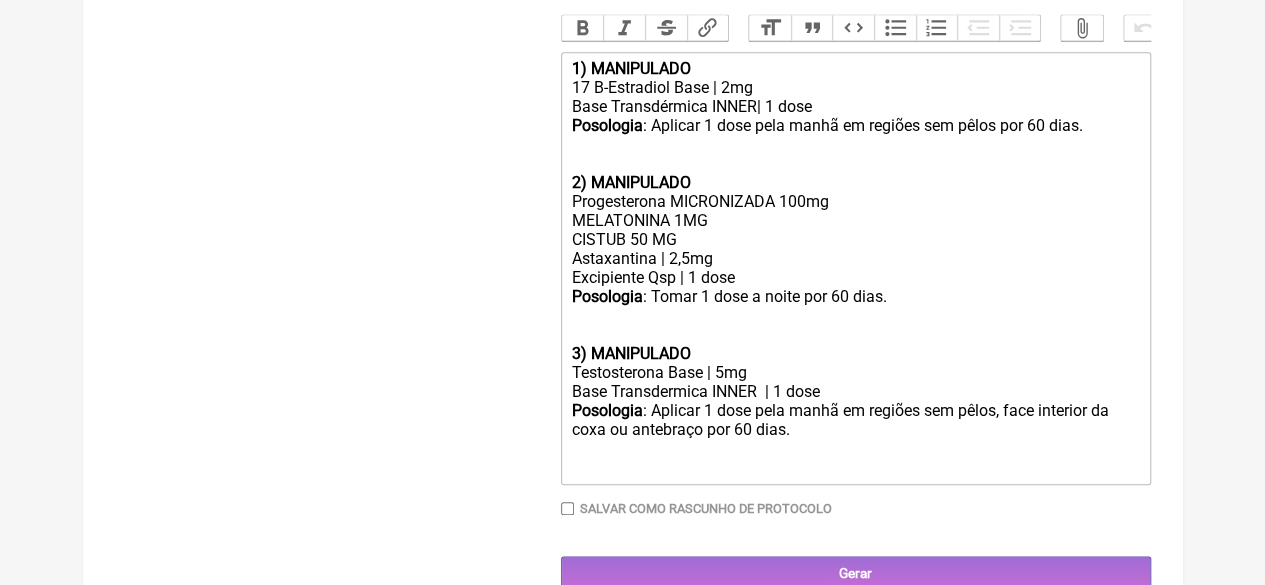 click on "Posologia : Aplicar 1 dose pela manhã em regiões sem pêlos, face interior da coxa ou antebraço por 60 dias." at bounding box center (855, 439) 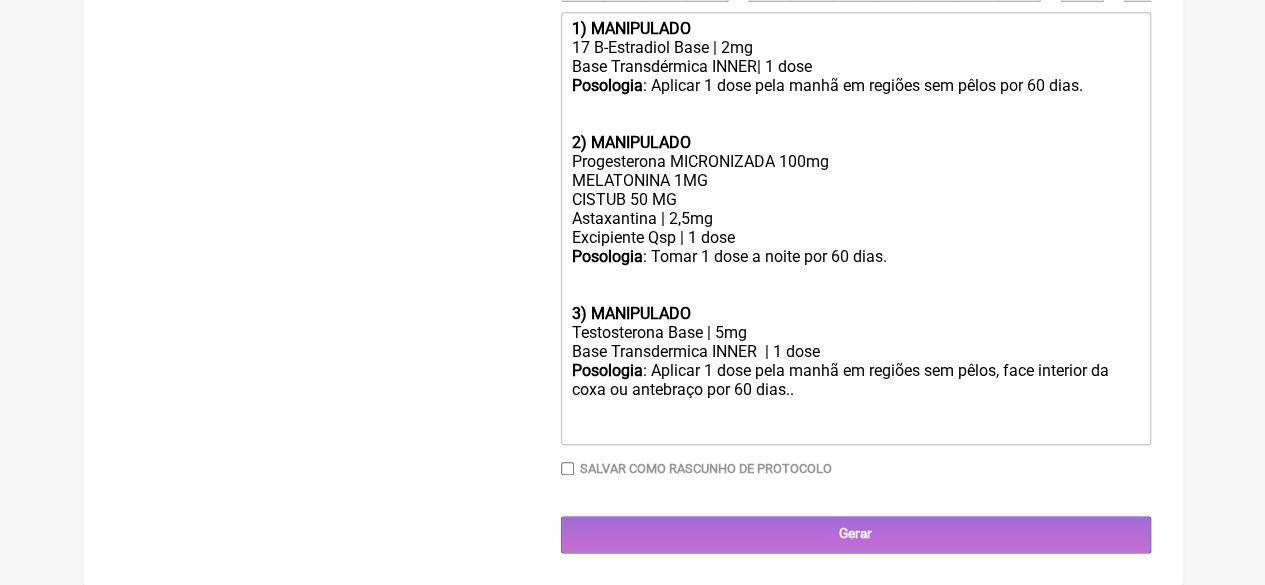 scroll, scrollTop: 966, scrollLeft: 0, axis: vertical 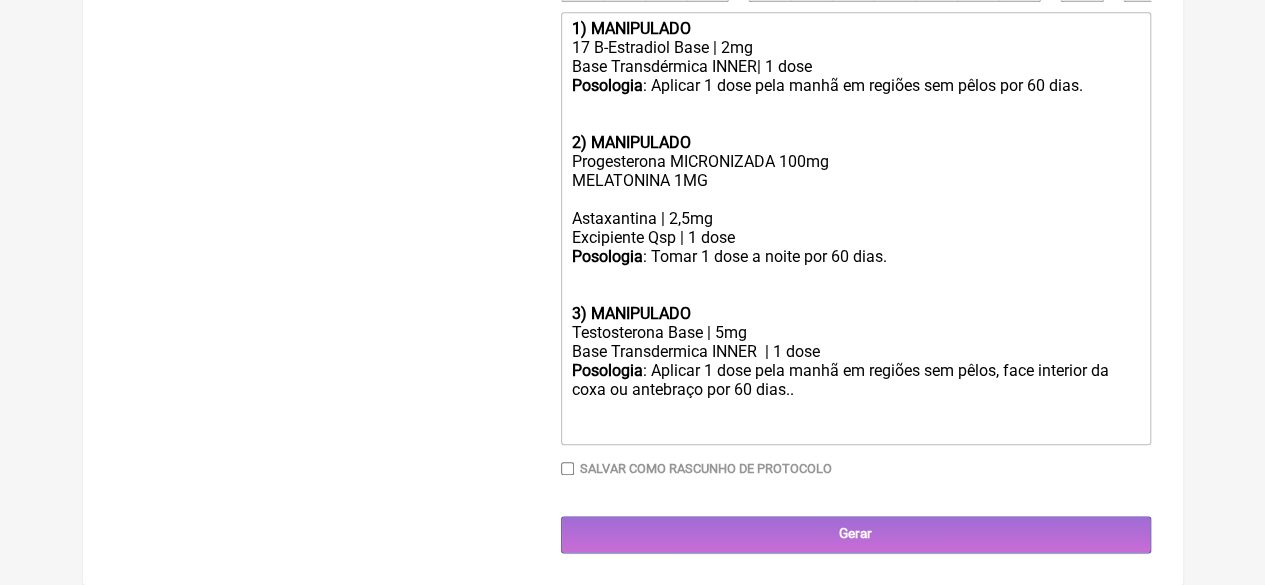type on "<div><strong>1) MANIPULADO</strong></div><div>17 B-Estradiol Base | 2mg</div><div>Base Transdérmica INNER| 1 dose</div><div><strong>Posologia</strong>: Aplicar 1 dose pela manhã em regiões sem pêlos por 60 dias.<br><br><br></div><div><strong>2) MANIPULADO</strong></div><div>Progesterona MICRONIZADA 100mg<br>MELATONINA 1MG<br>Astaxantina | 2,5mg</div><div>Excipiente Qsp | 1 dose</div><div><strong>Posologia</strong>: Tomar 1 dose a noite por 60 dias.<br><br><br></div><div><strong>3) MANIPULADO</strong></div><div>Testosterona Base | 5mg</div><div>Base Transdermica INNER&nbsp; | 1 dose</div><div><strong>Posologia</strong>: Aplicar 1 dose pela manhã em regiões sem pêlos, face interior da coxa ou antebraço por 60 dias..<br><br><br></div>" 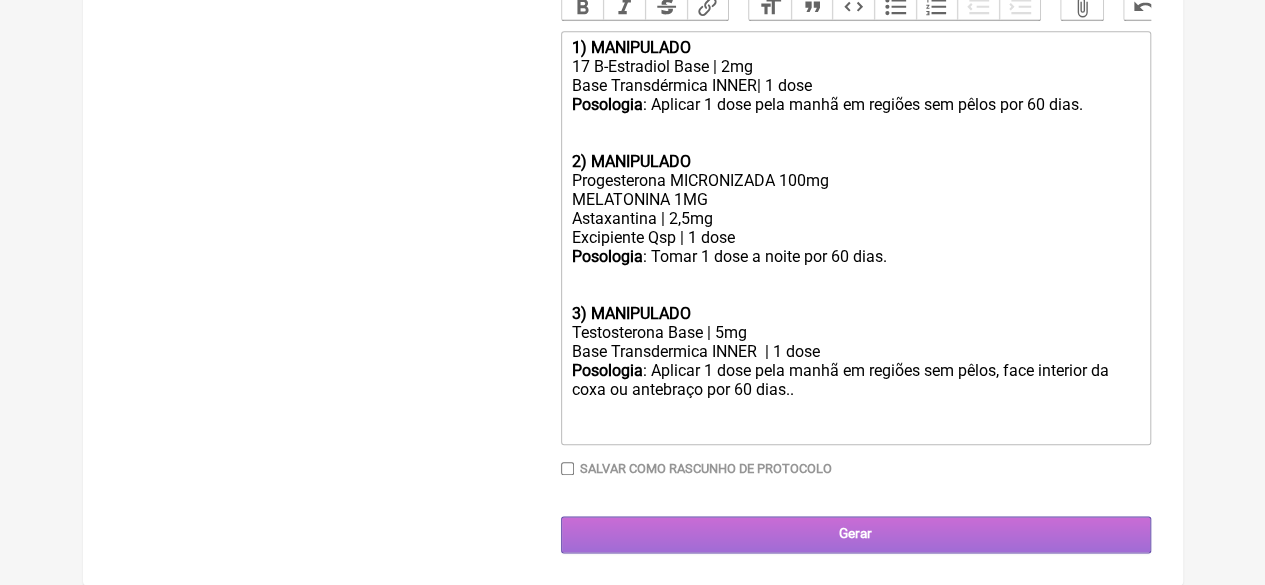 click on "Gerar" at bounding box center (856, 534) 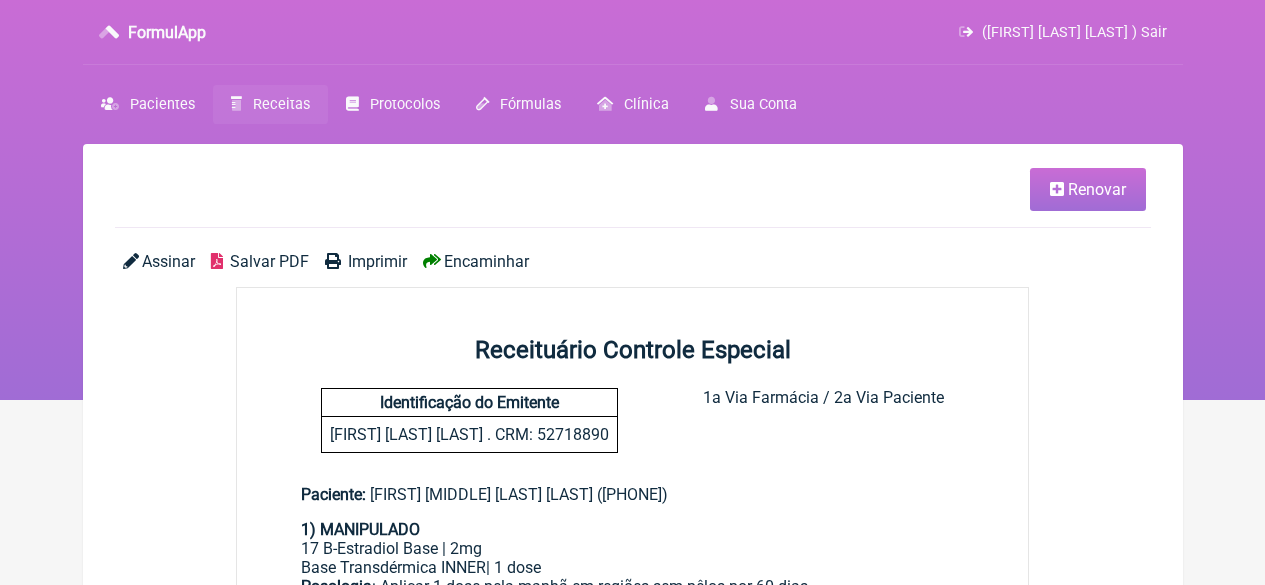 scroll, scrollTop: 0, scrollLeft: 0, axis: both 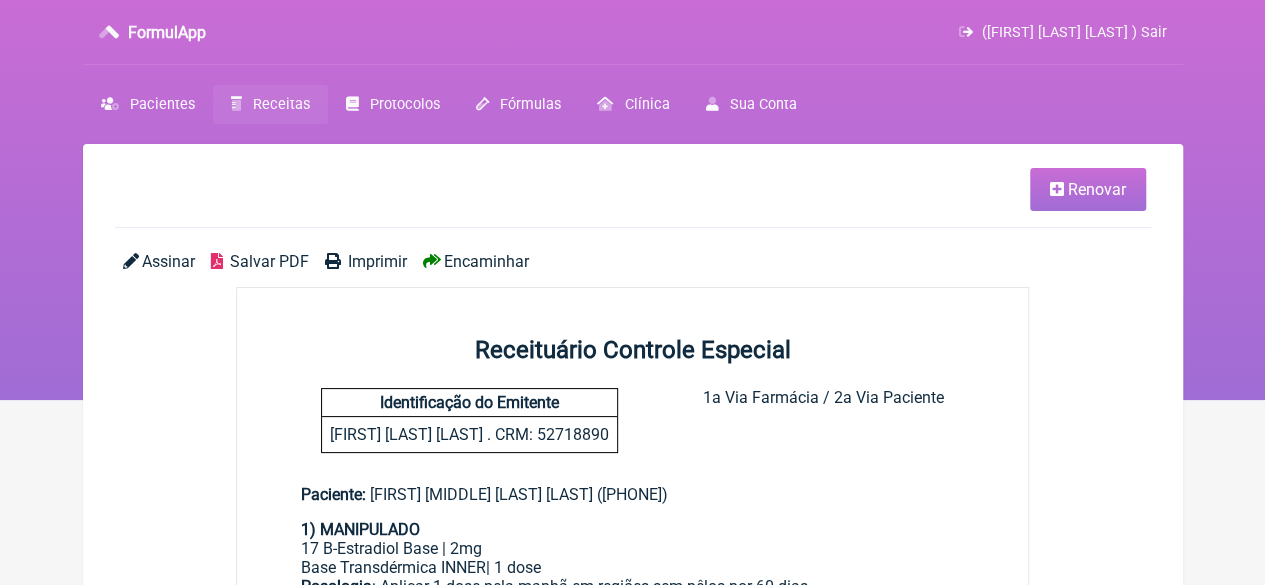 click on "Imprimir" at bounding box center [377, 261] 